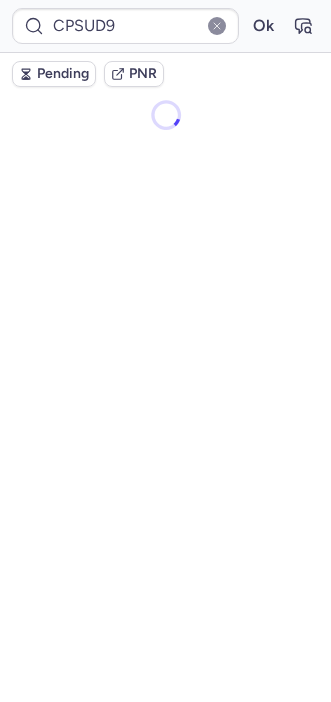 scroll, scrollTop: 0, scrollLeft: 0, axis: both 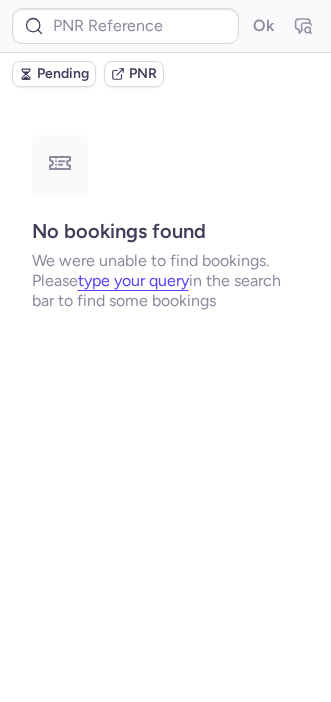 type on "CPS92B" 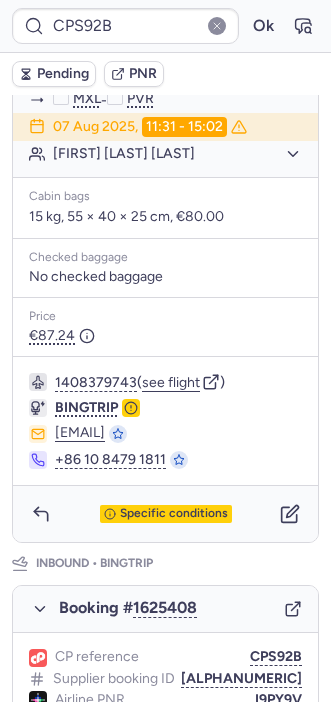 scroll, scrollTop: 599, scrollLeft: 0, axis: vertical 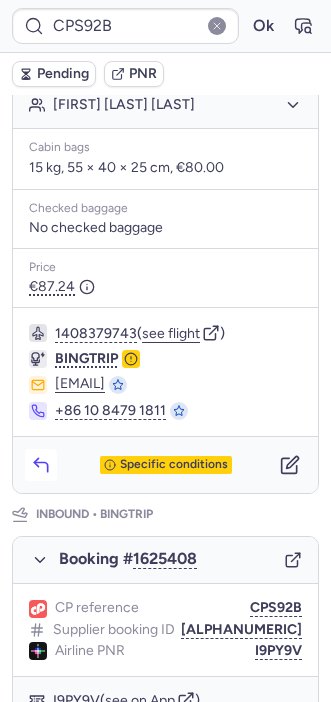 click at bounding box center [41, 465] 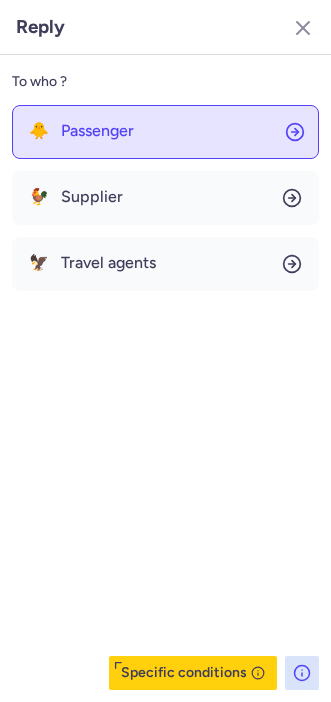 click on "🐥 Passenger" 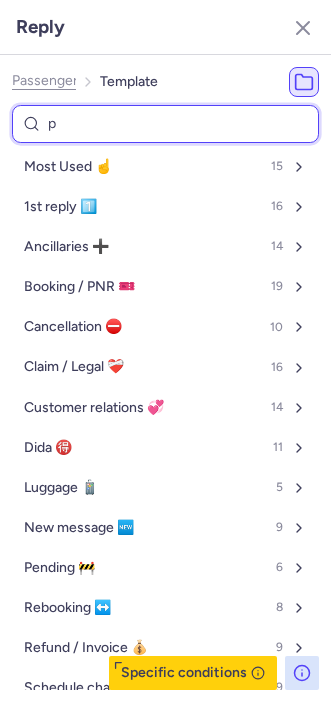 type on "pa" 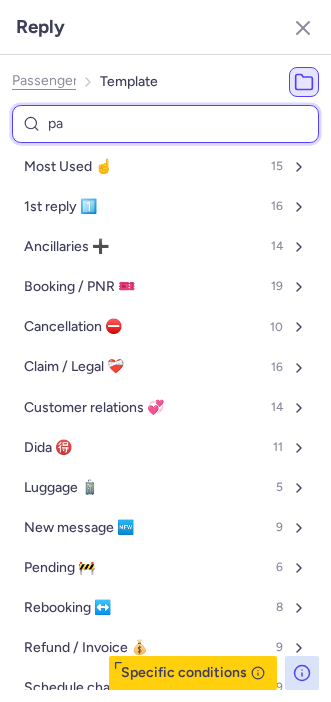select on "en" 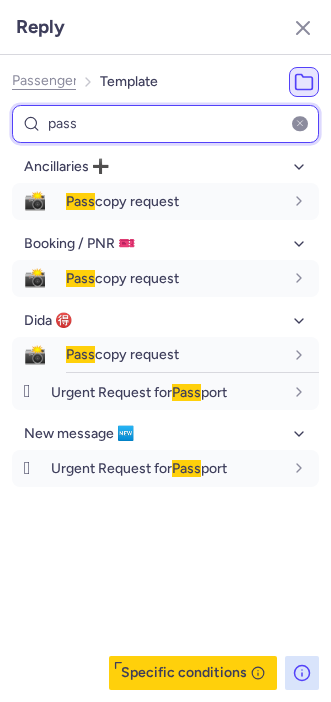 type on "pass" 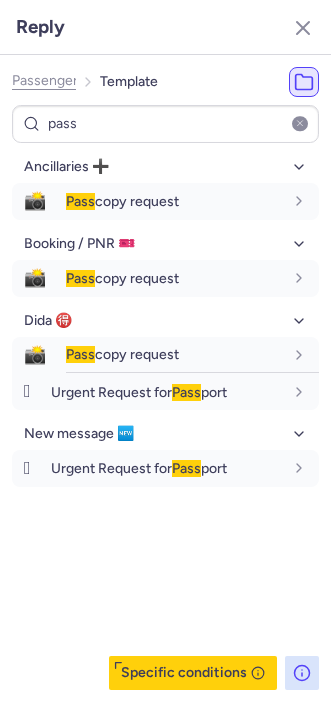 click on "Ancillaries ➕ 📸 Pass  copy request fr en de nl pt es it ru en Booking / PNR 🎫 📸 Pass  copy request fr en de nl pt es it ru en Dida 🉐 📸 Pass  copy request fr en de nl pt es it ru en 🪪 Urgent Request for  Pass port fr en de nl pt es it ru en New message 🆕 🪪 Urgent Request for  Pass port fr en de nl pt es it ru en" at bounding box center [165, 420] 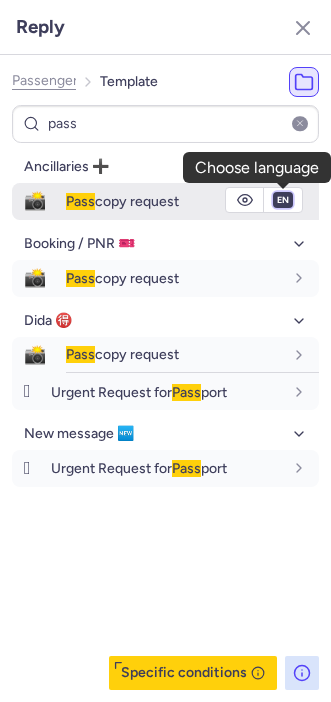 click on "fr en de nl pt es it ru" at bounding box center (283, 200) 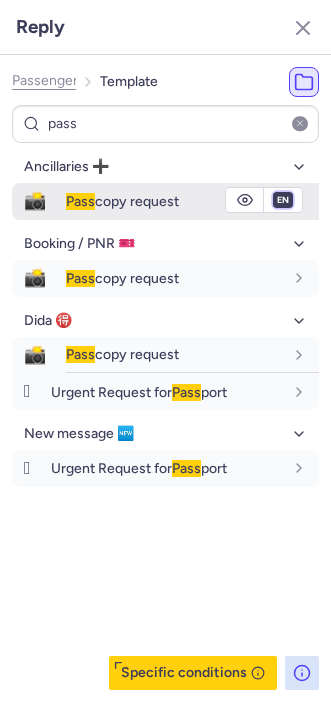 select on "it" 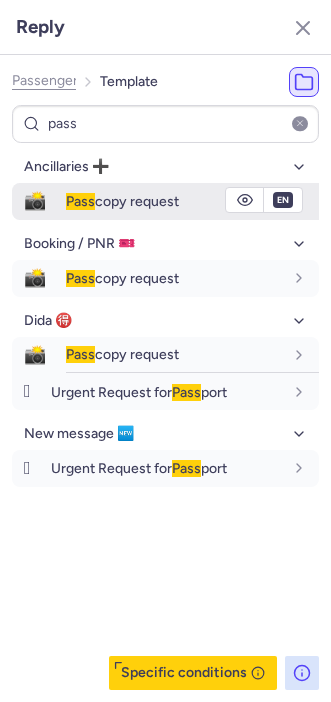 click on "fr en de nl pt es it ru" at bounding box center [283, 200] 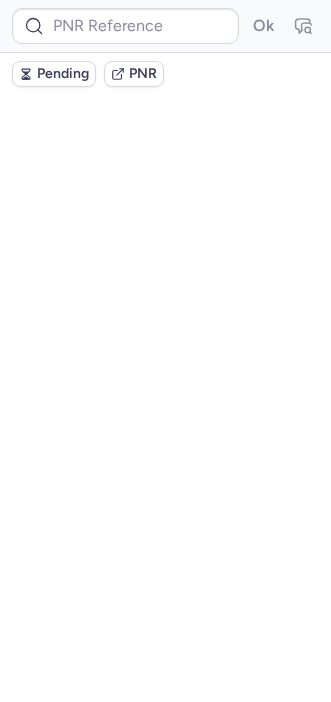 scroll, scrollTop: 0, scrollLeft: 0, axis: both 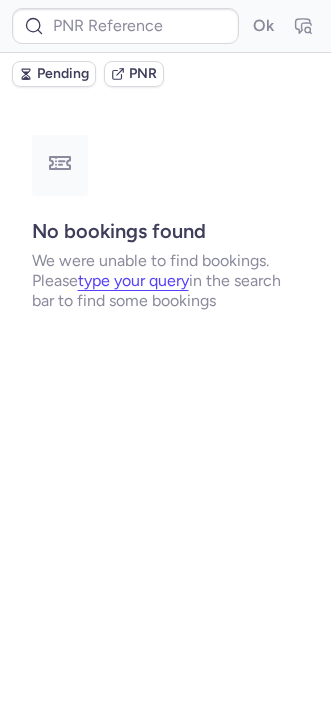 type on "[ALPHANUMERIC]" 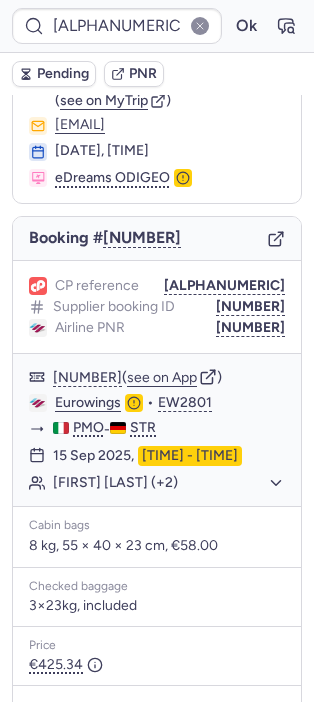 scroll, scrollTop: 66, scrollLeft: 0, axis: vertical 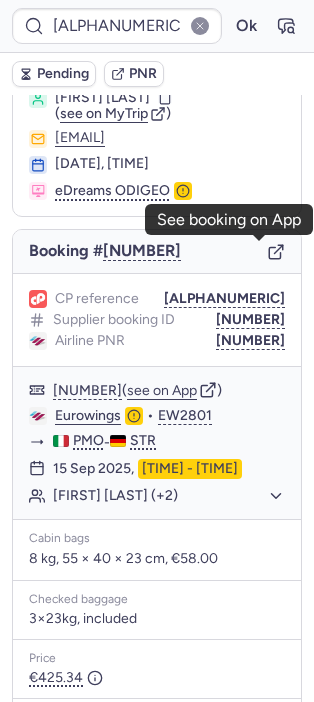 click 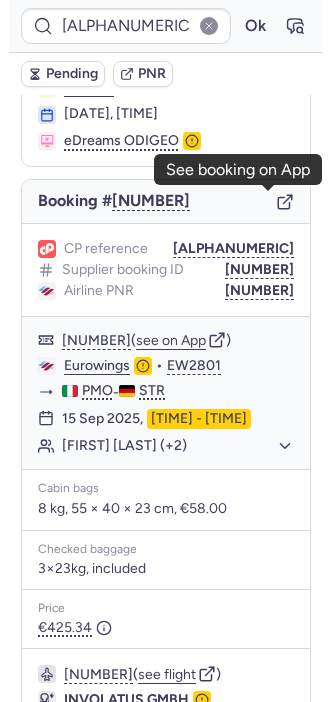 scroll, scrollTop: 365, scrollLeft: 0, axis: vertical 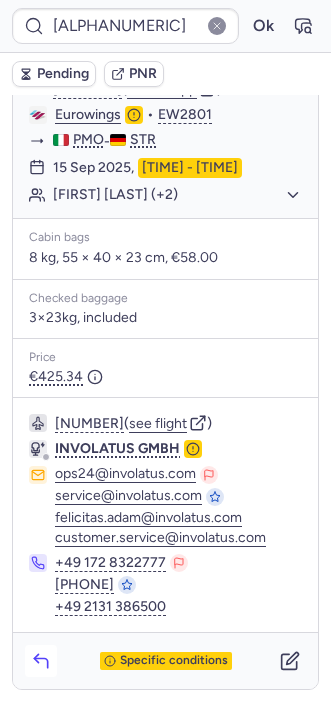 click 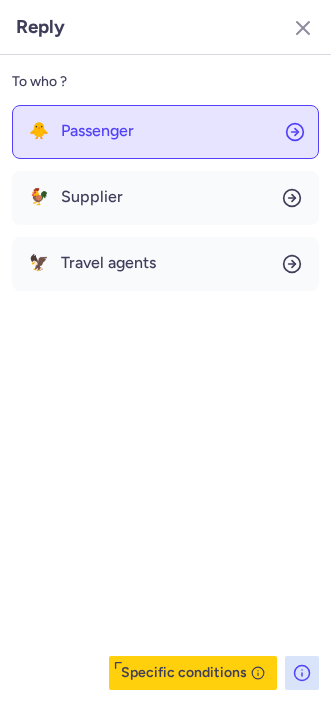 click on "Passenger" at bounding box center [97, 131] 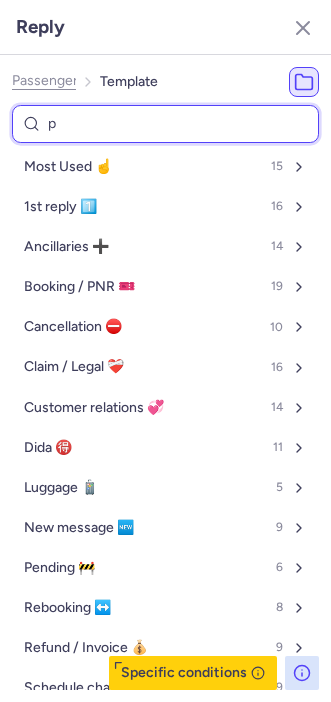 type on "pn" 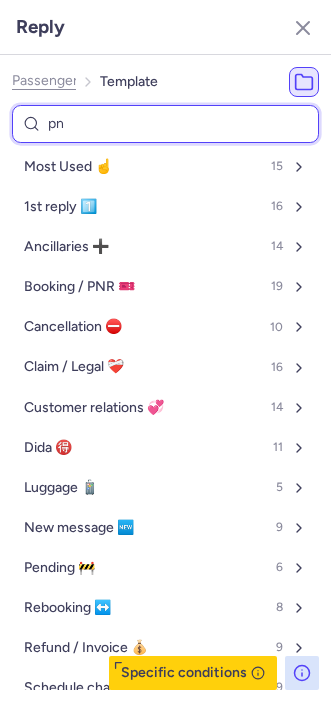 select on "en" 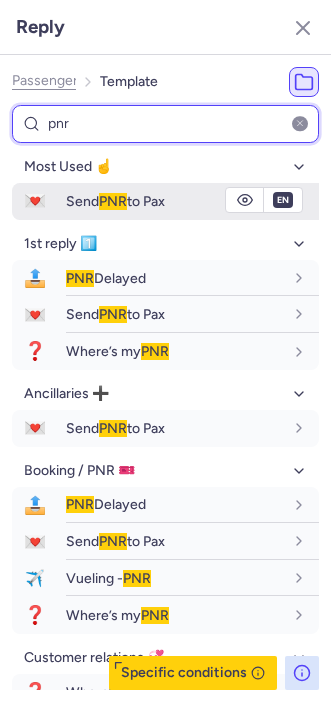 type on "pnr" 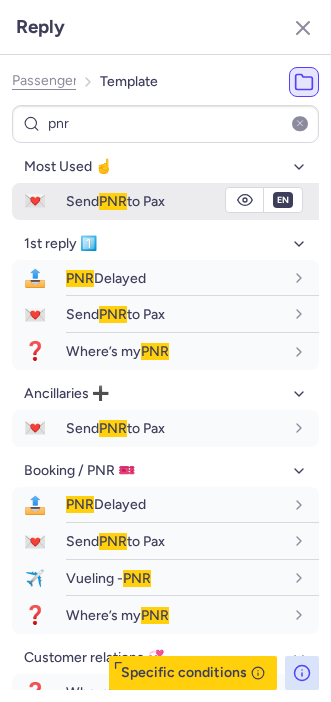 click on "Send  PNR  to Pax" at bounding box center (115, 201) 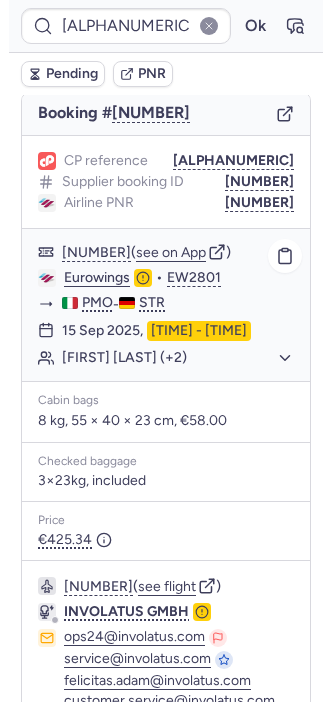 scroll, scrollTop: 201, scrollLeft: 0, axis: vertical 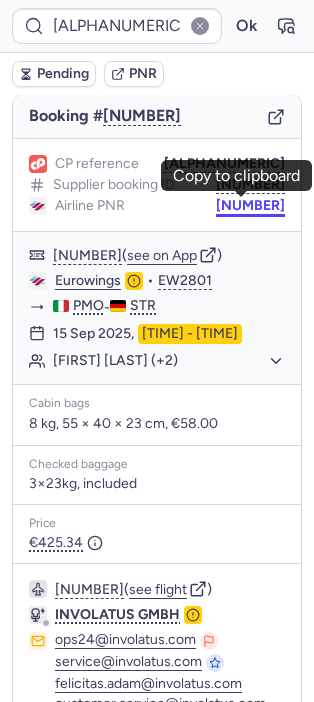 click on "[NUMBER]" at bounding box center [250, 206] 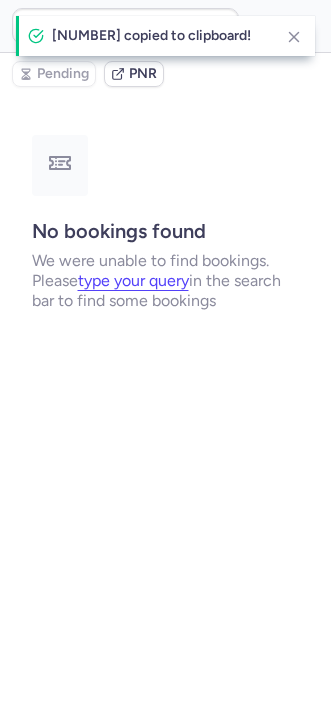 scroll, scrollTop: 0, scrollLeft: 0, axis: both 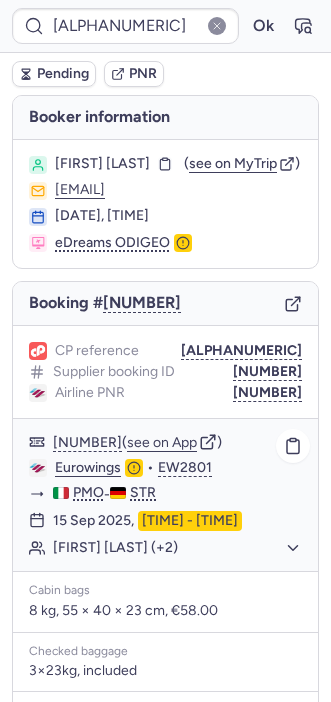 type on "[ALPHANUMERIC]" 